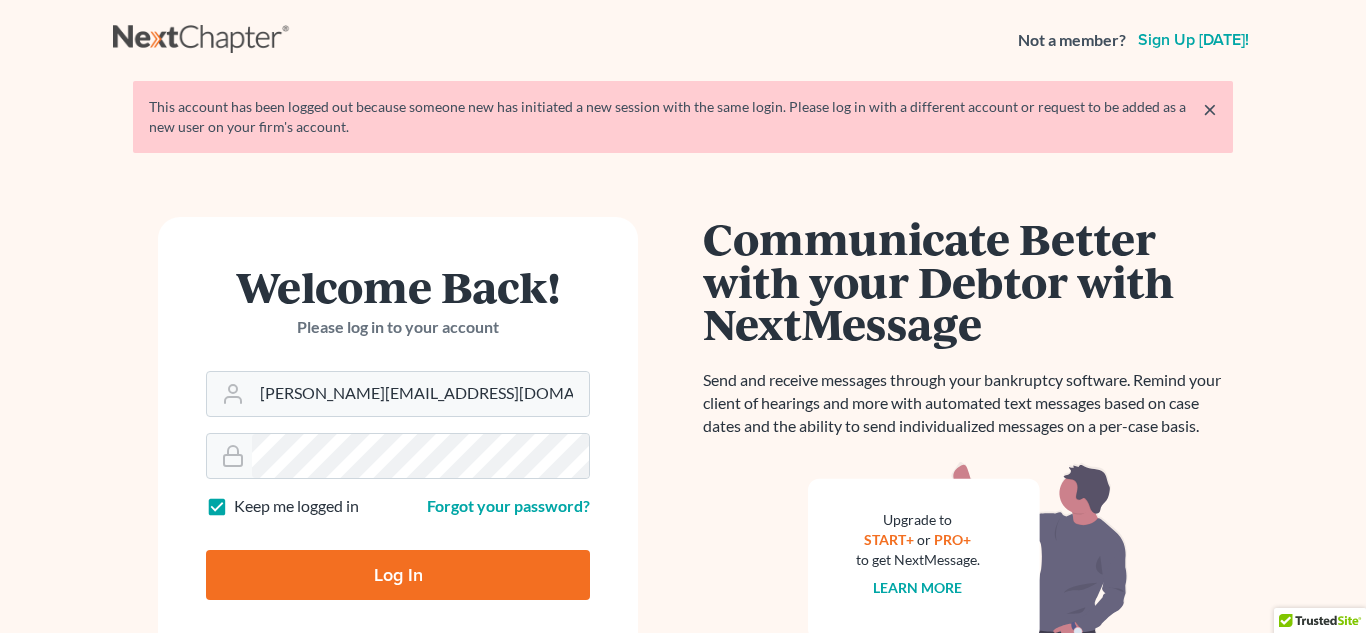 scroll, scrollTop: 0, scrollLeft: 0, axis: both 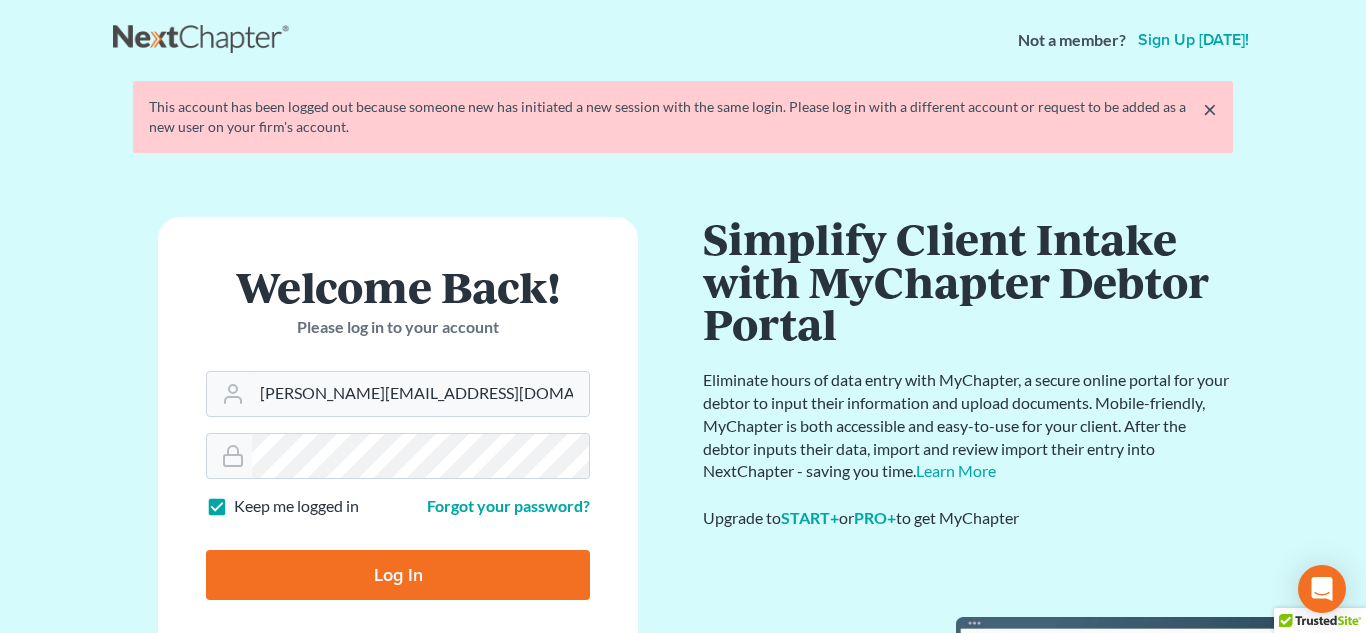 click on "Log In" at bounding box center (398, 575) 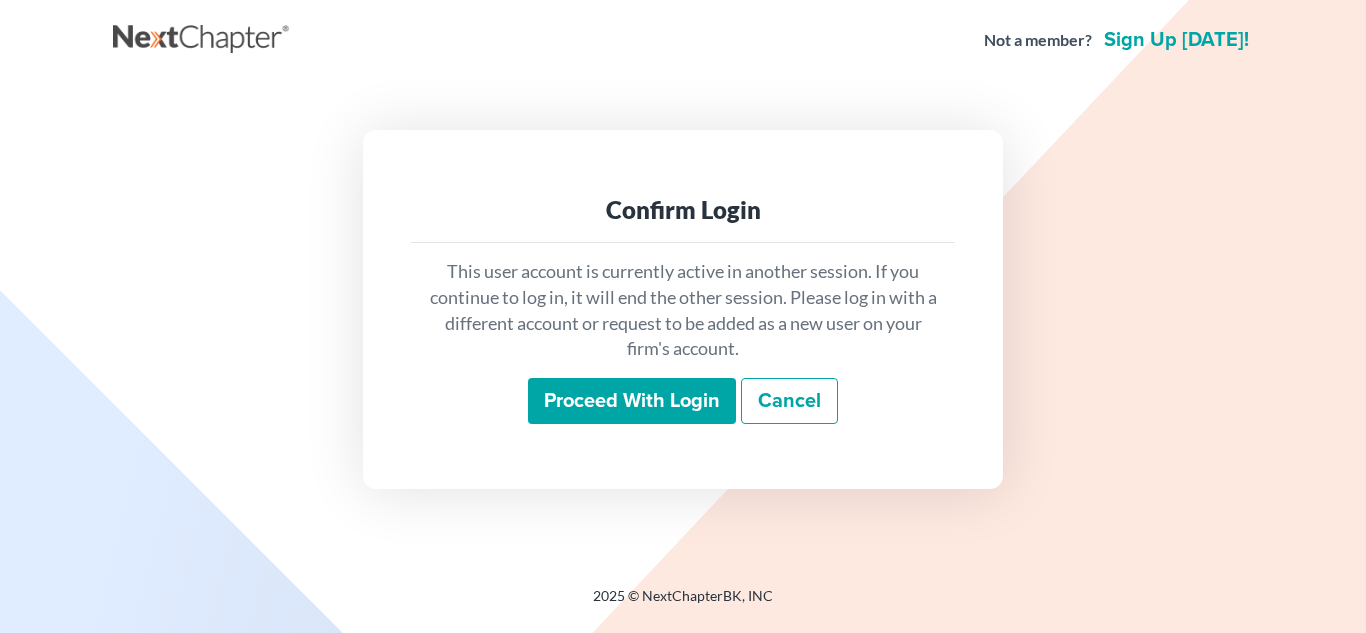 click on "Proceed with login" at bounding box center [632, 401] 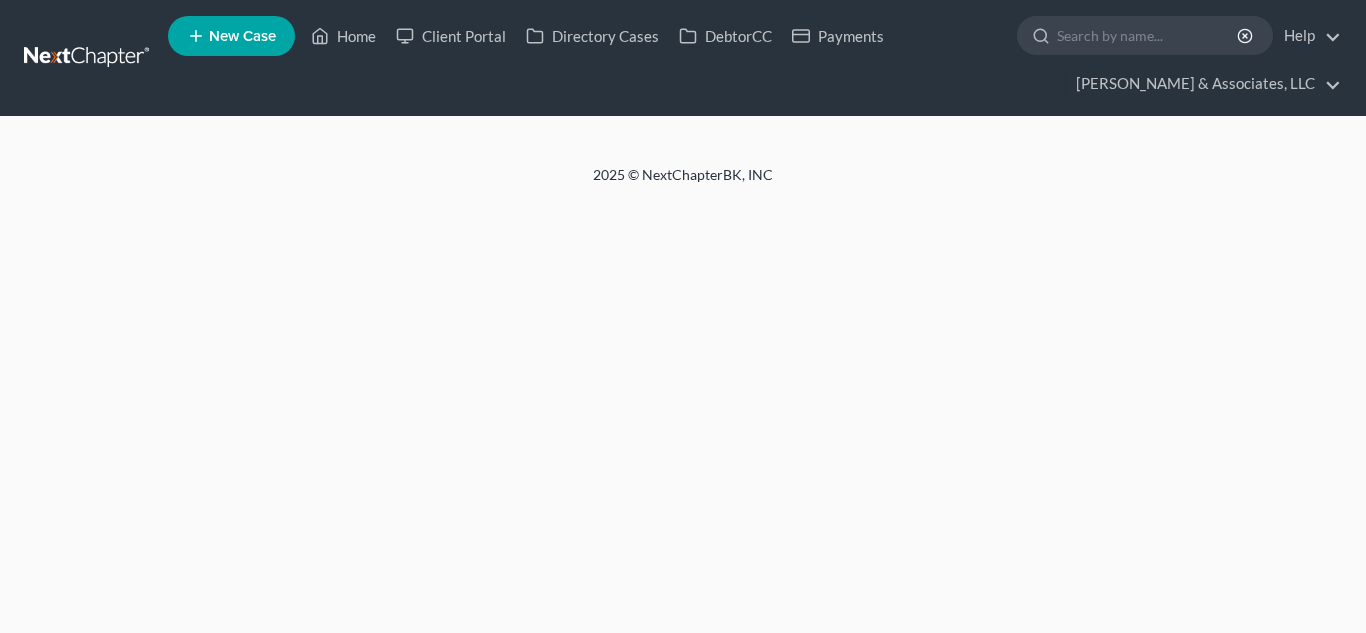 scroll, scrollTop: 0, scrollLeft: 0, axis: both 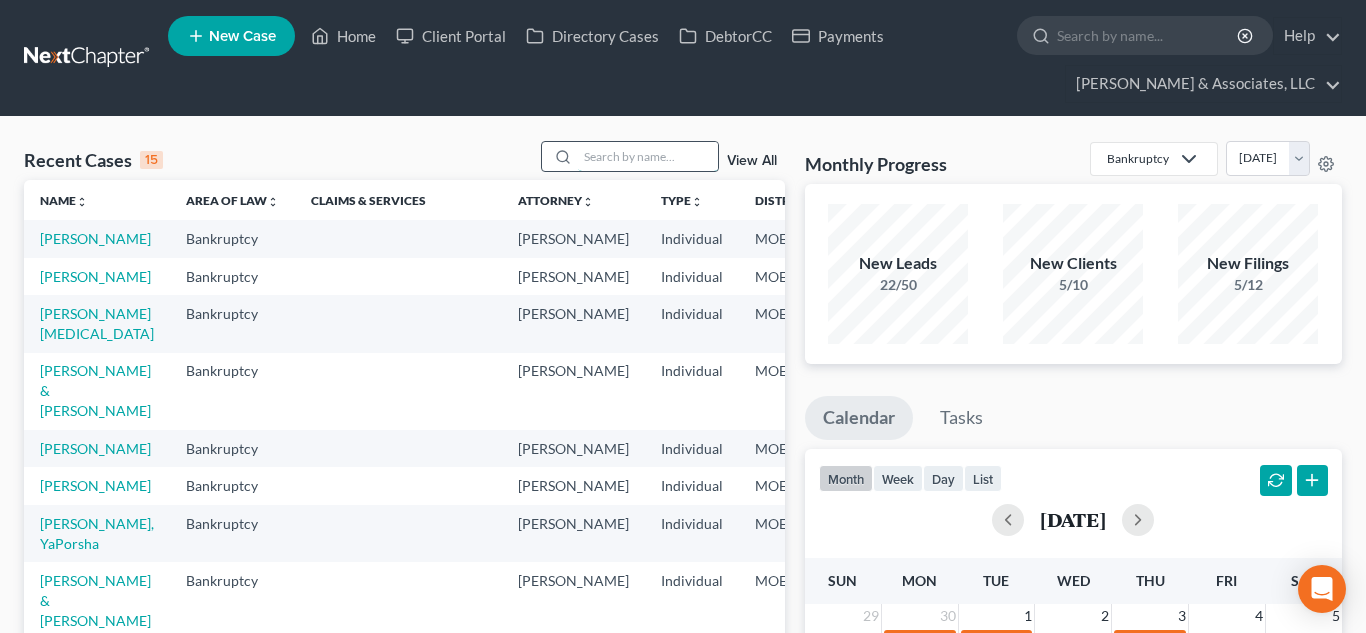 click at bounding box center [648, 156] 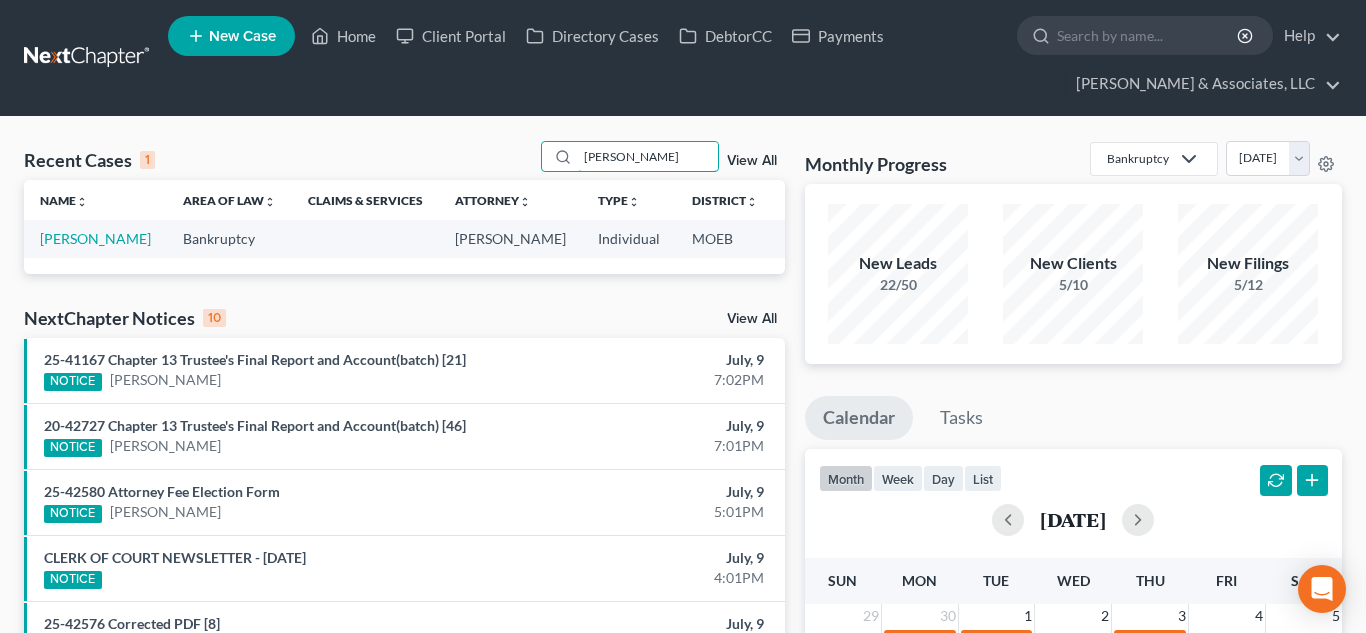 type on "[PERSON_NAME]" 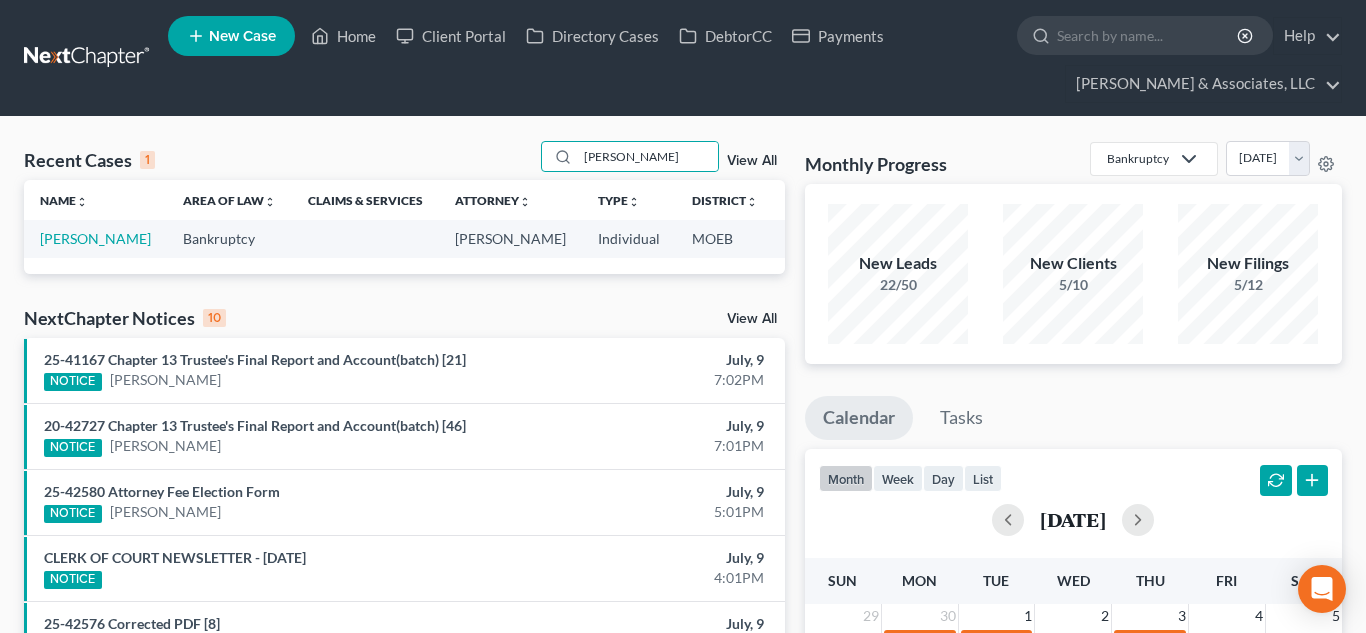 click on "[PERSON_NAME]" at bounding box center (95, 238) 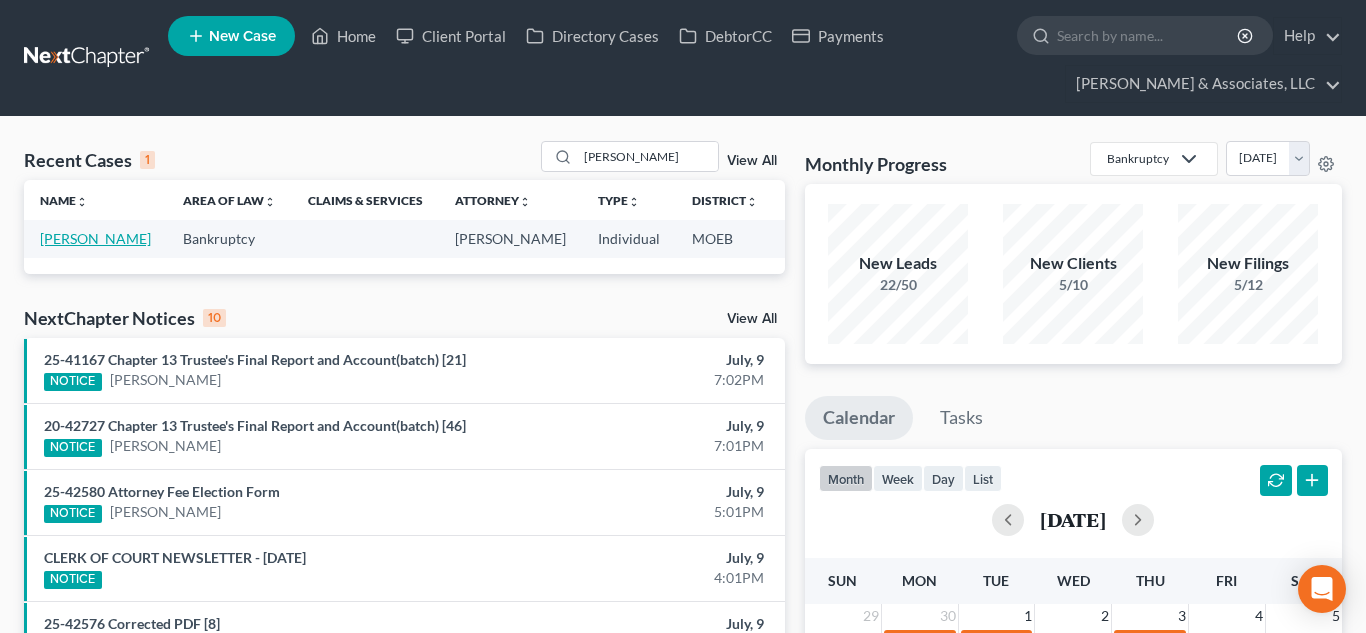 click on "[PERSON_NAME]" at bounding box center [95, 238] 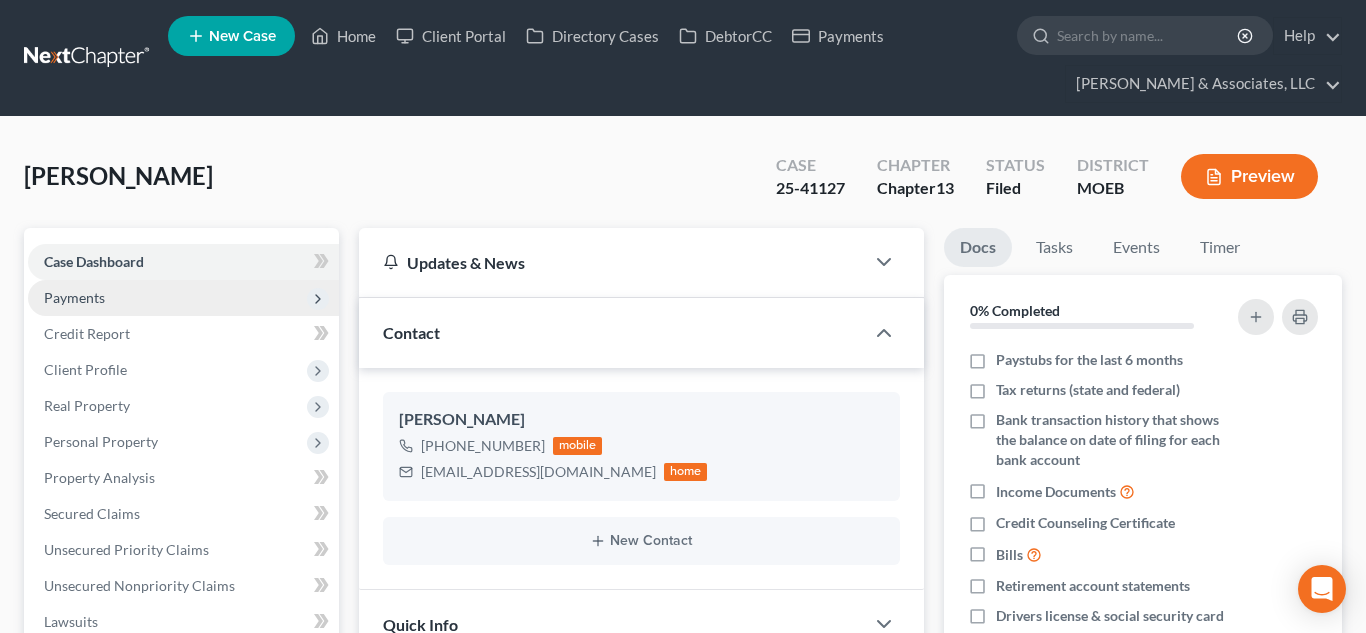 scroll, scrollTop: 501, scrollLeft: 0, axis: vertical 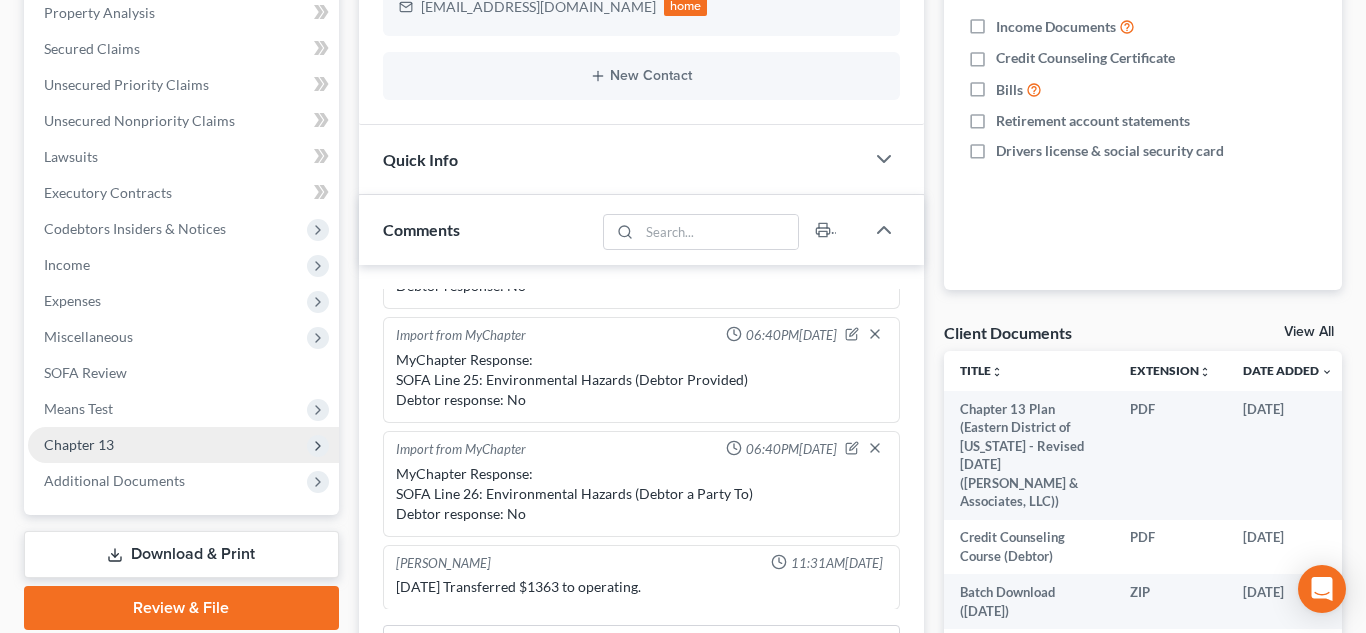 click on "Chapter 13" at bounding box center [183, 445] 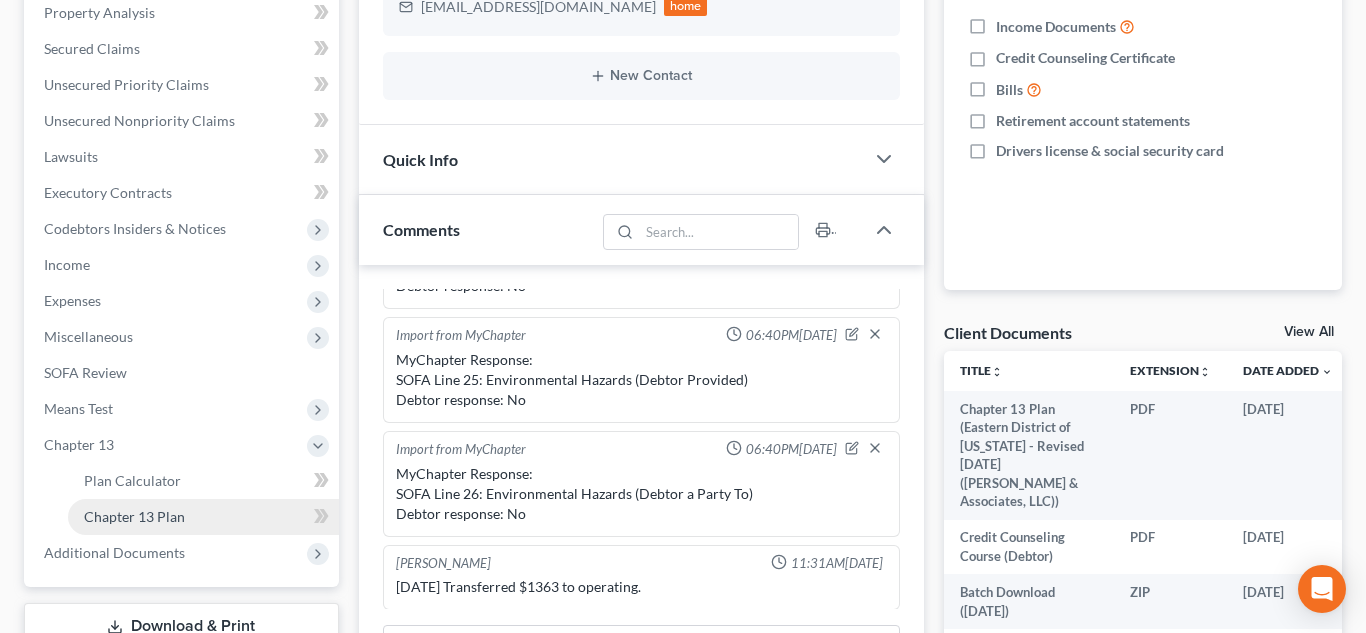 click on "Chapter 13 Plan" at bounding box center (203, 517) 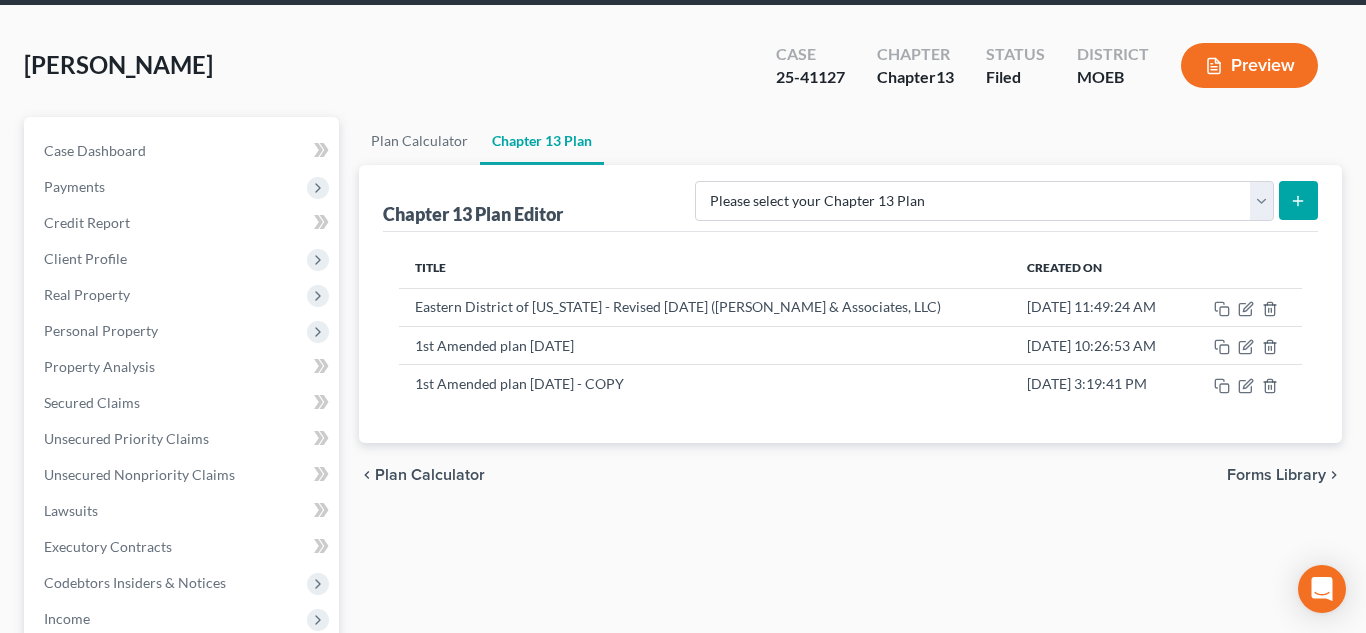 scroll, scrollTop: 113, scrollLeft: 0, axis: vertical 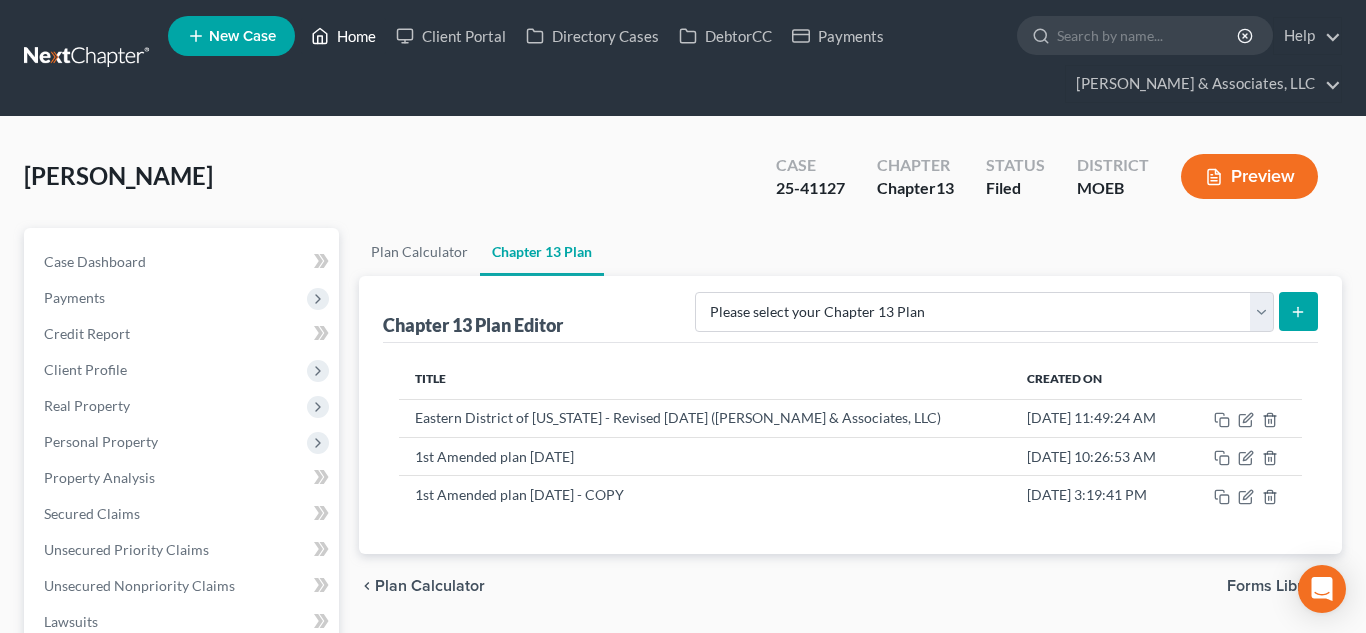 click on "Home" at bounding box center (343, 36) 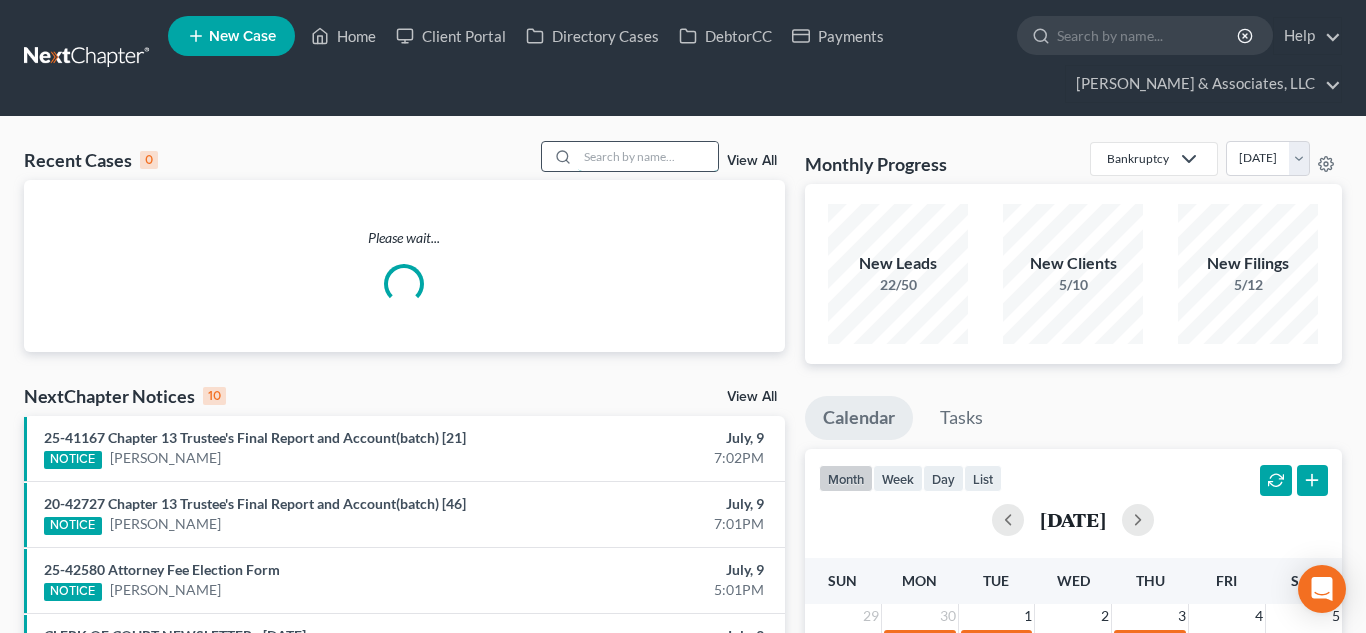 click at bounding box center [648, 156] 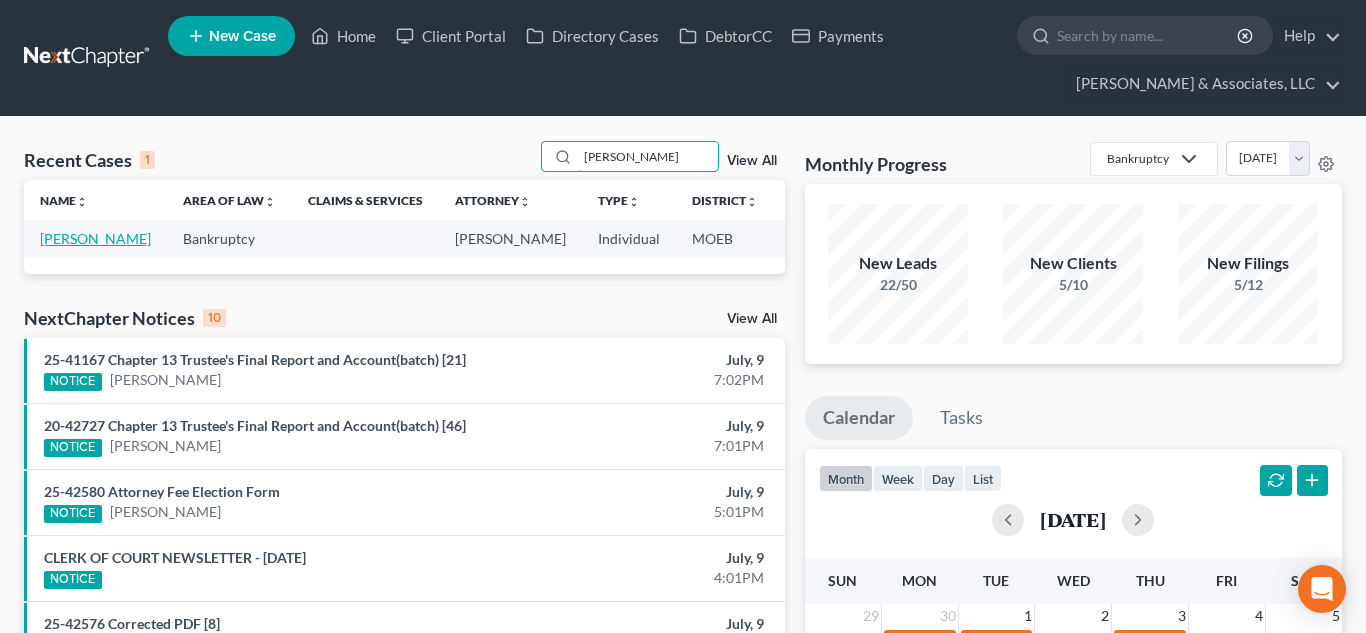type on "[PERSON_NAME]" 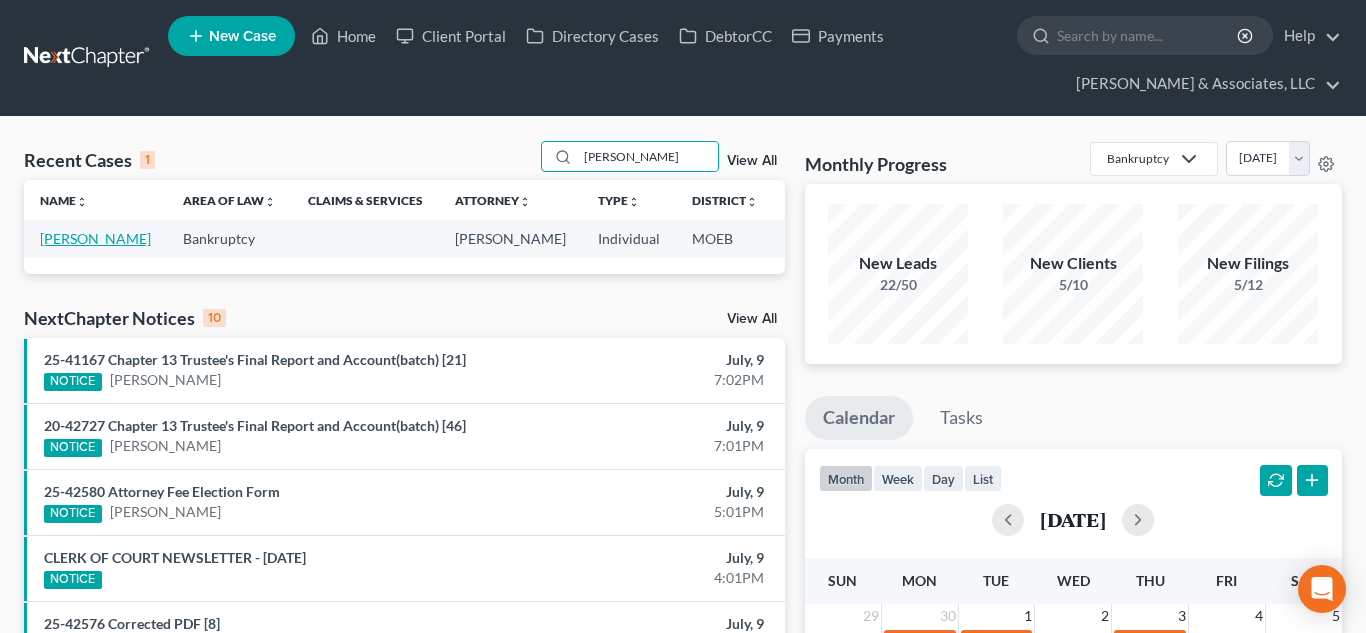 click on "[PERSON_NAME]" at bounding box center (95, 238) 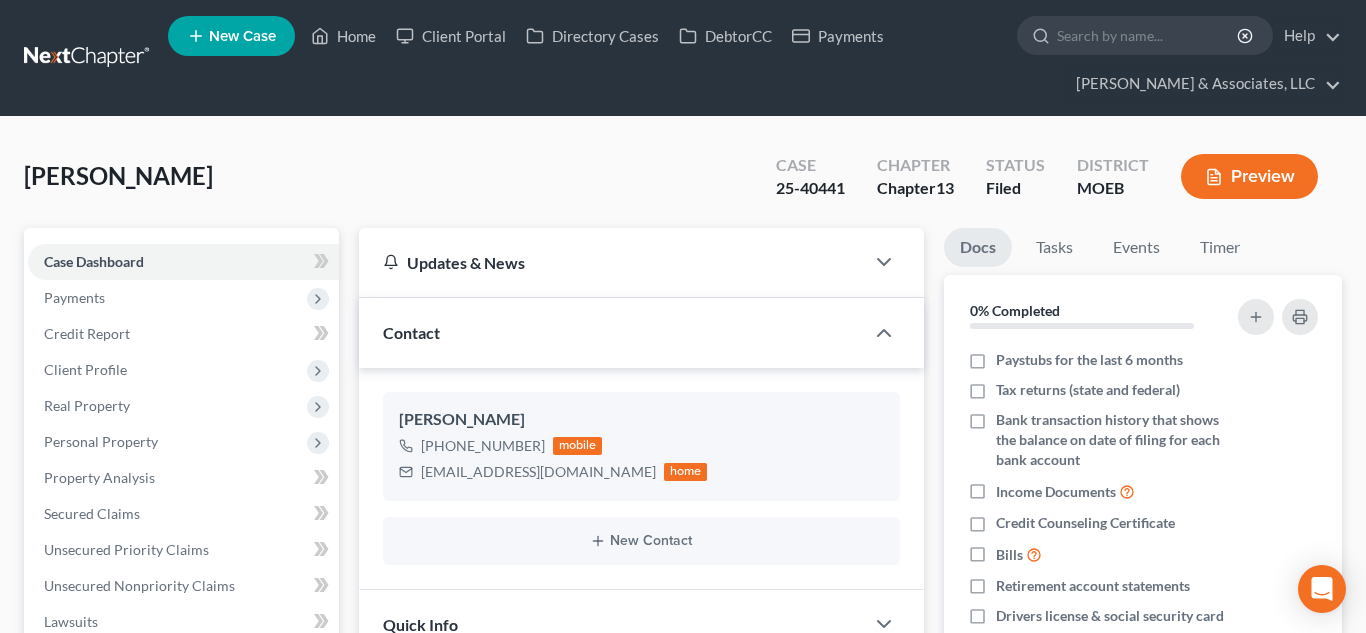 click on "Chapter 13" at bounding box center [183, 910] 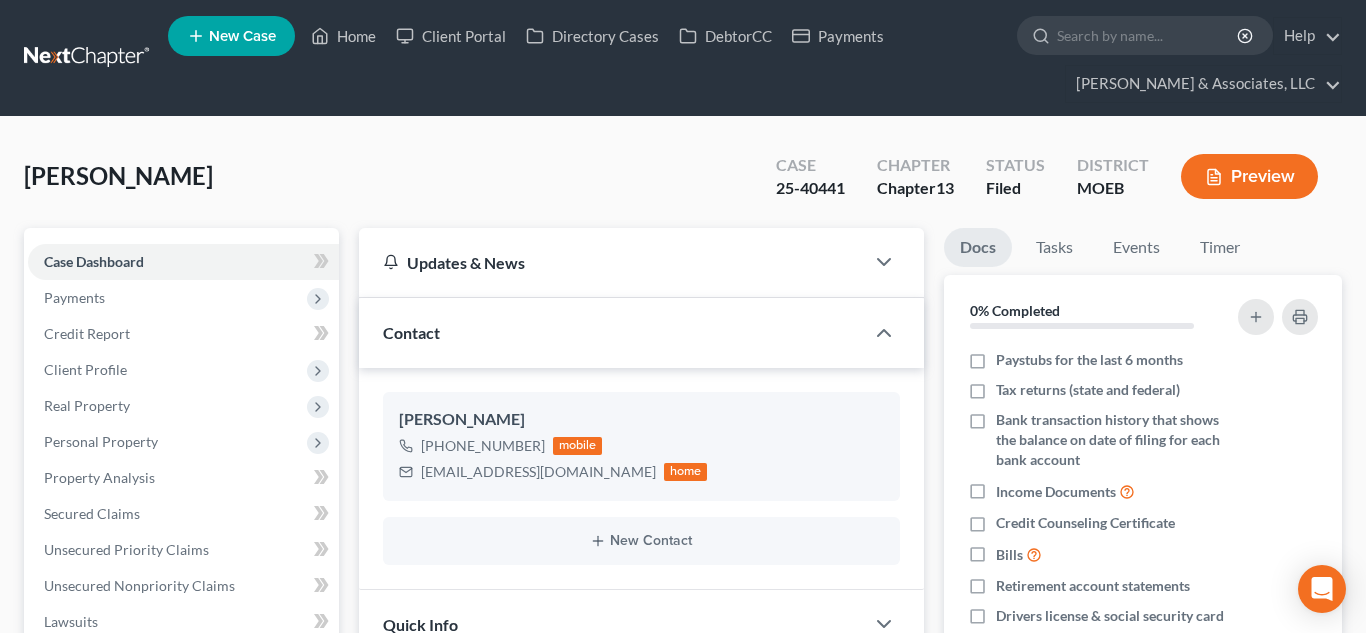 scroll, scrollTop: 508, scrollLeft: 0, axis: vertical 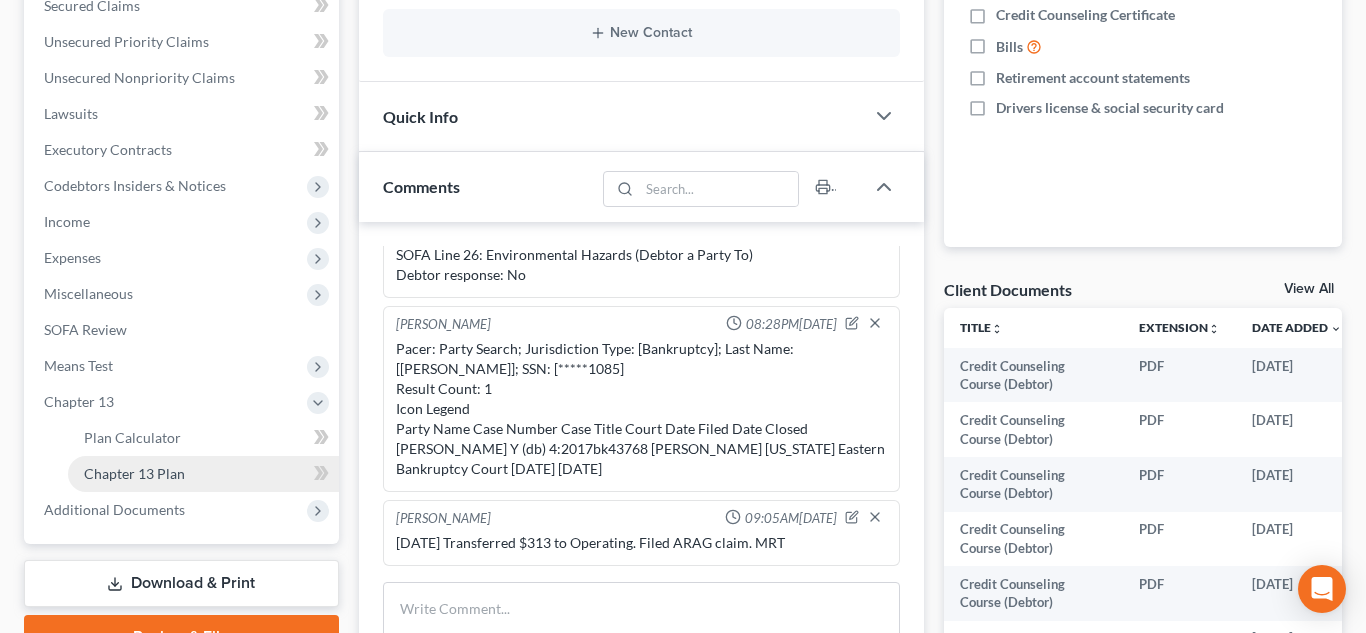 click on "Chapter 13 Plan" at bounding box center [134, 473] 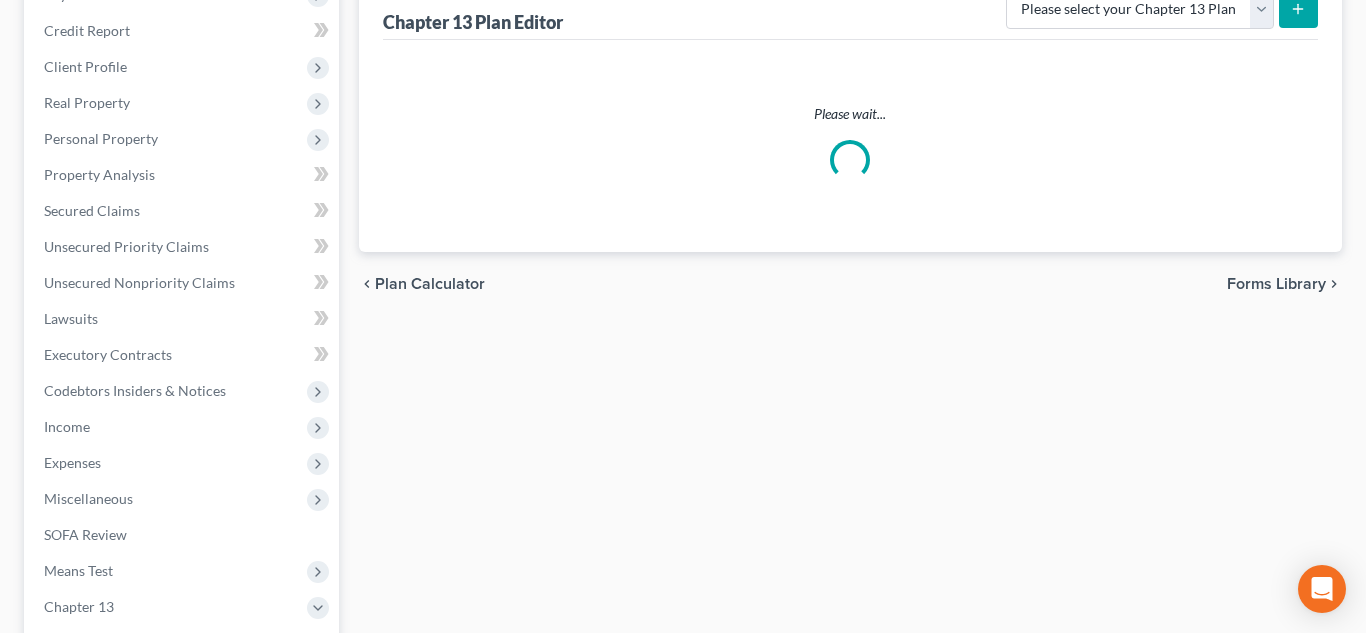 scroll, scrollTop: 0, scrollLeft: 0, axis: both 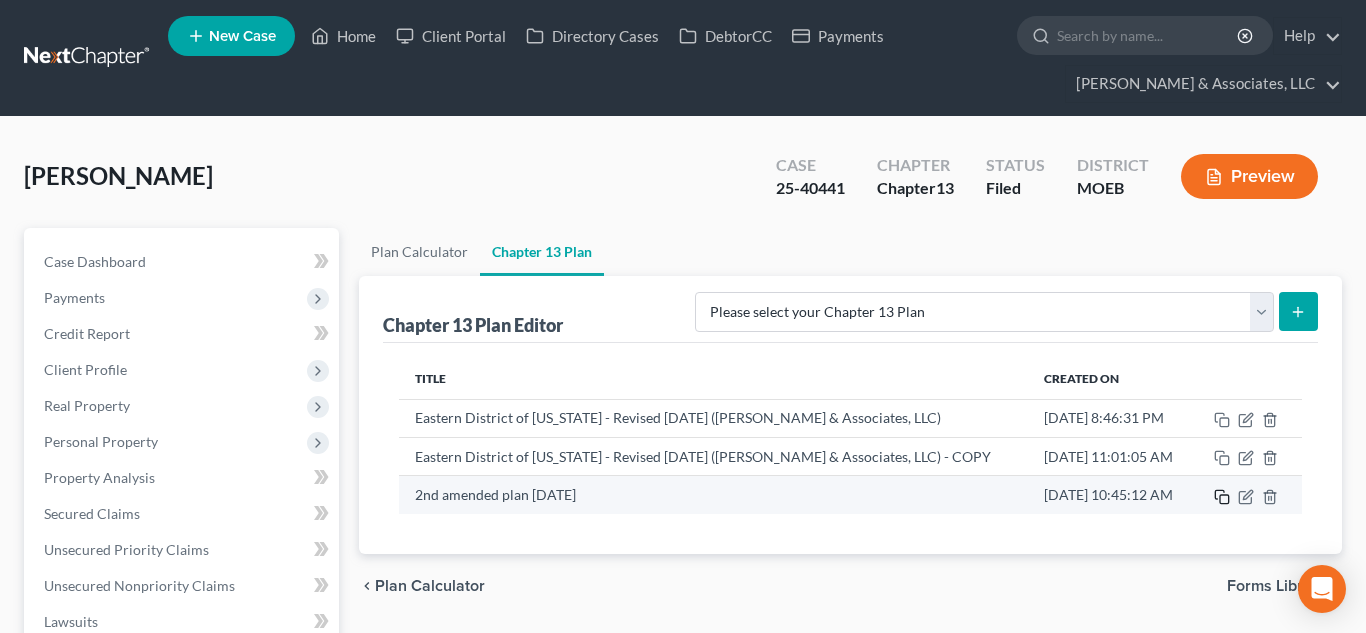 click 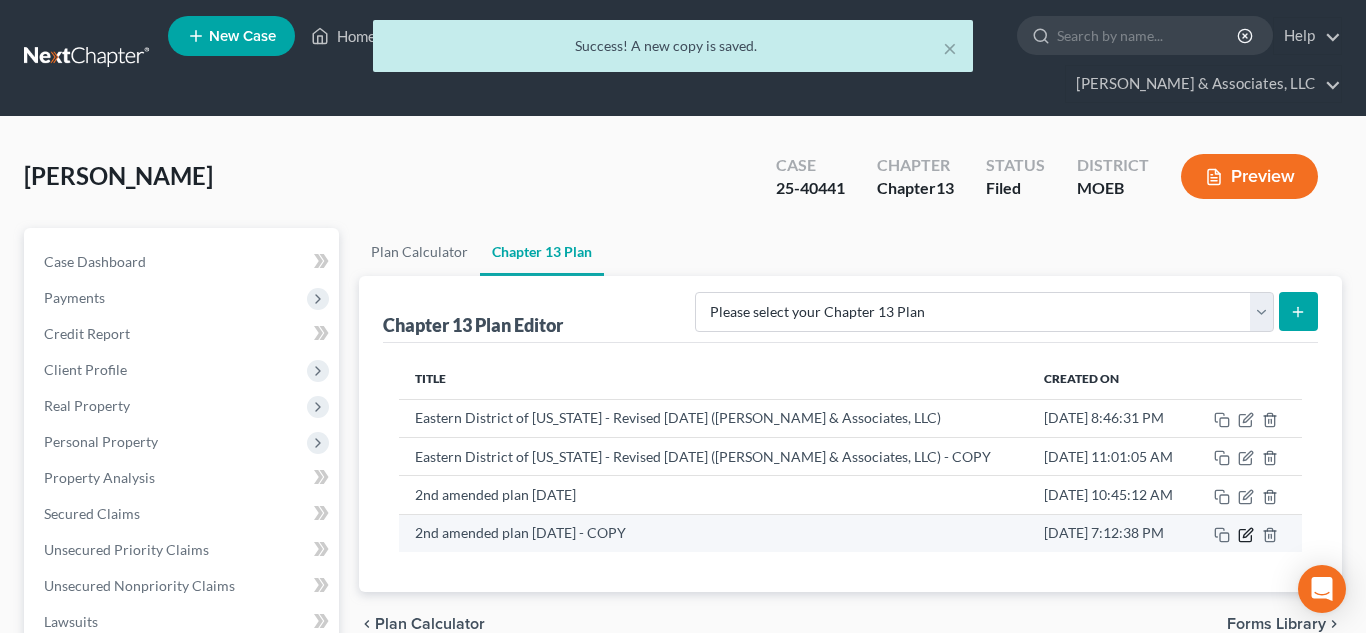 click 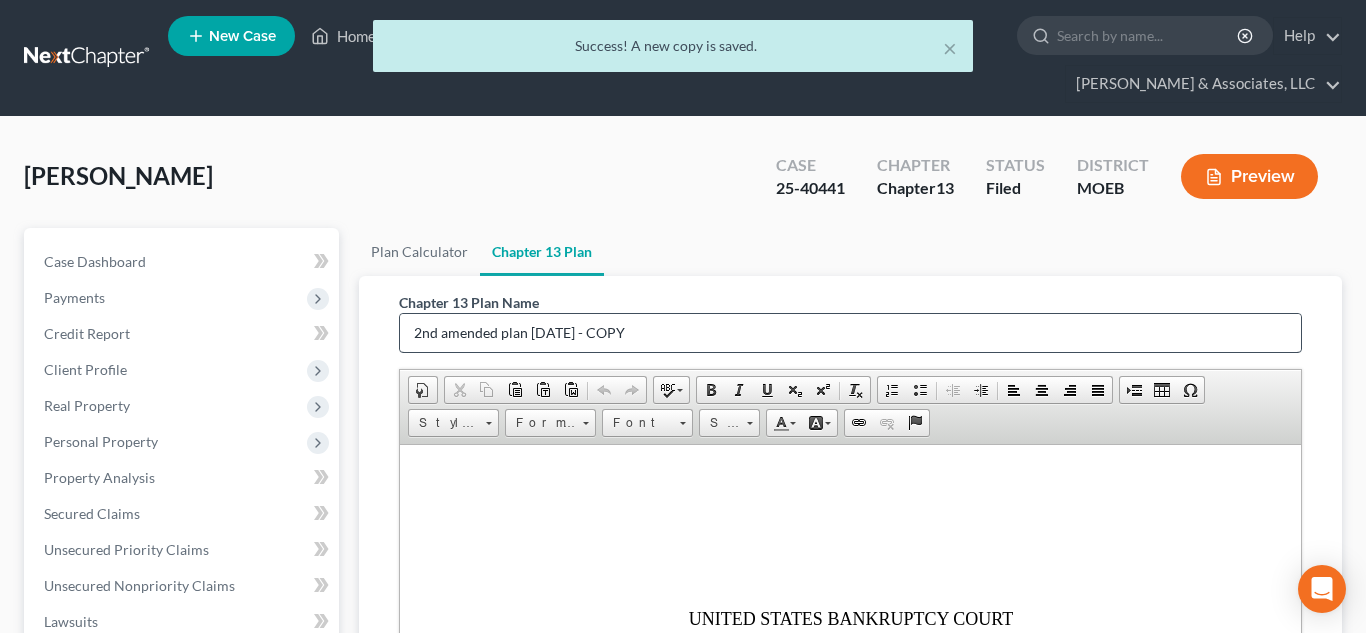 scroll, scrollTop: 0, scrollLeft: 0, axis: both 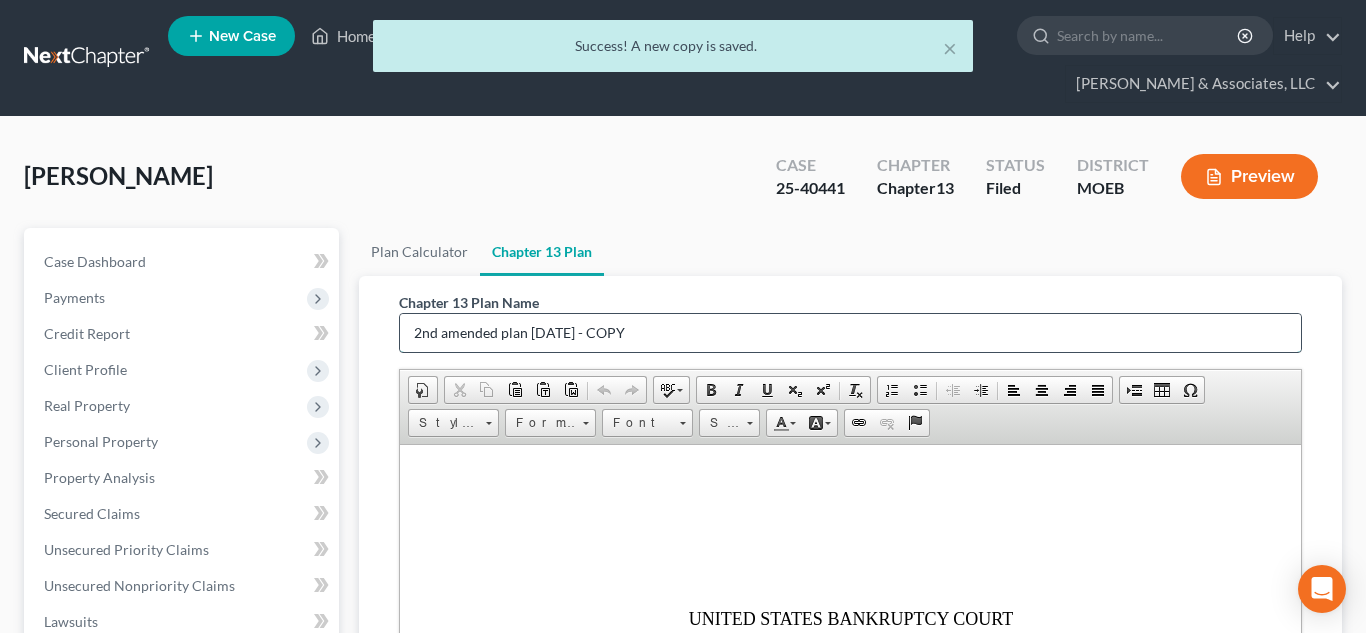 click on "2nd amended plan [DATE] - COPY" at bounding box center [851, 333] 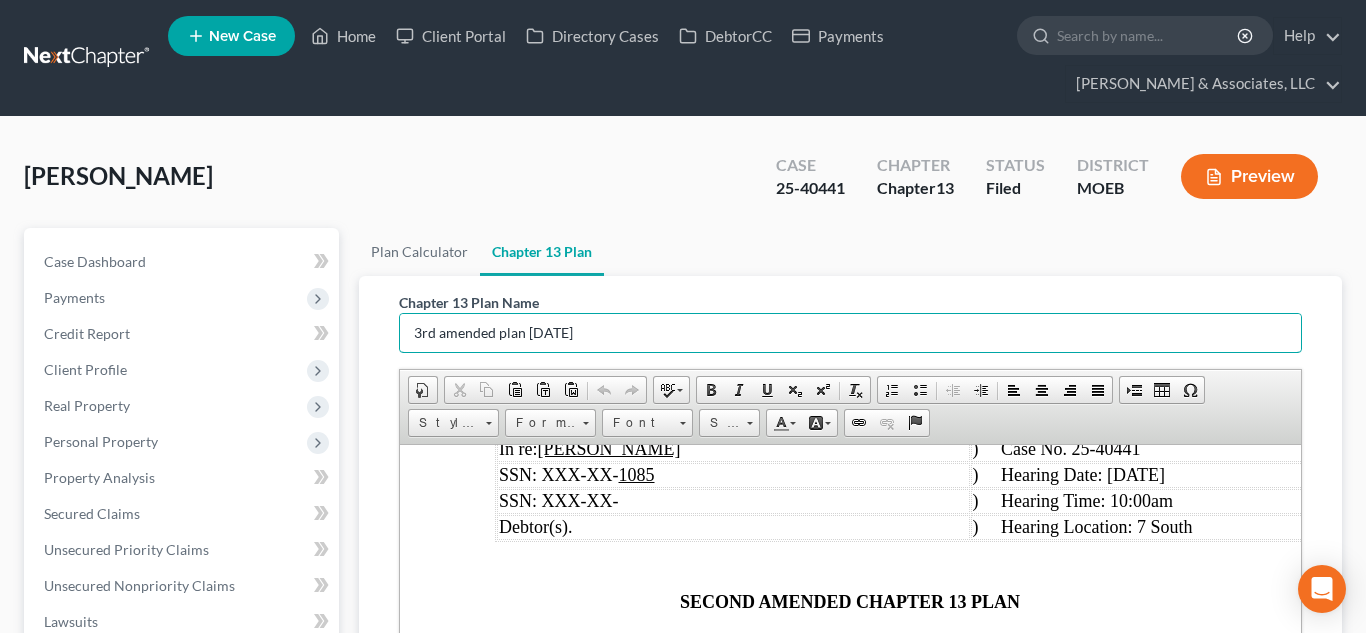 scroll, scrollTop: 245, scrollLeft: 0, axis: vertical 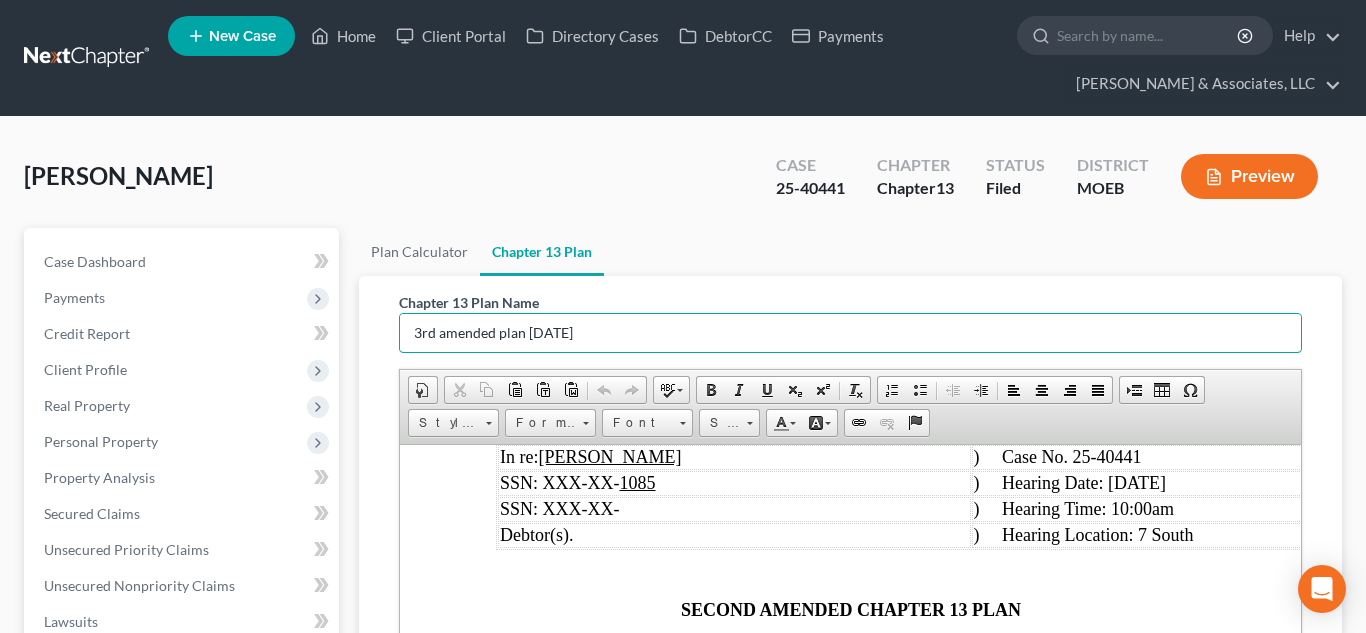 type on "3rd amended plan [DATE]" 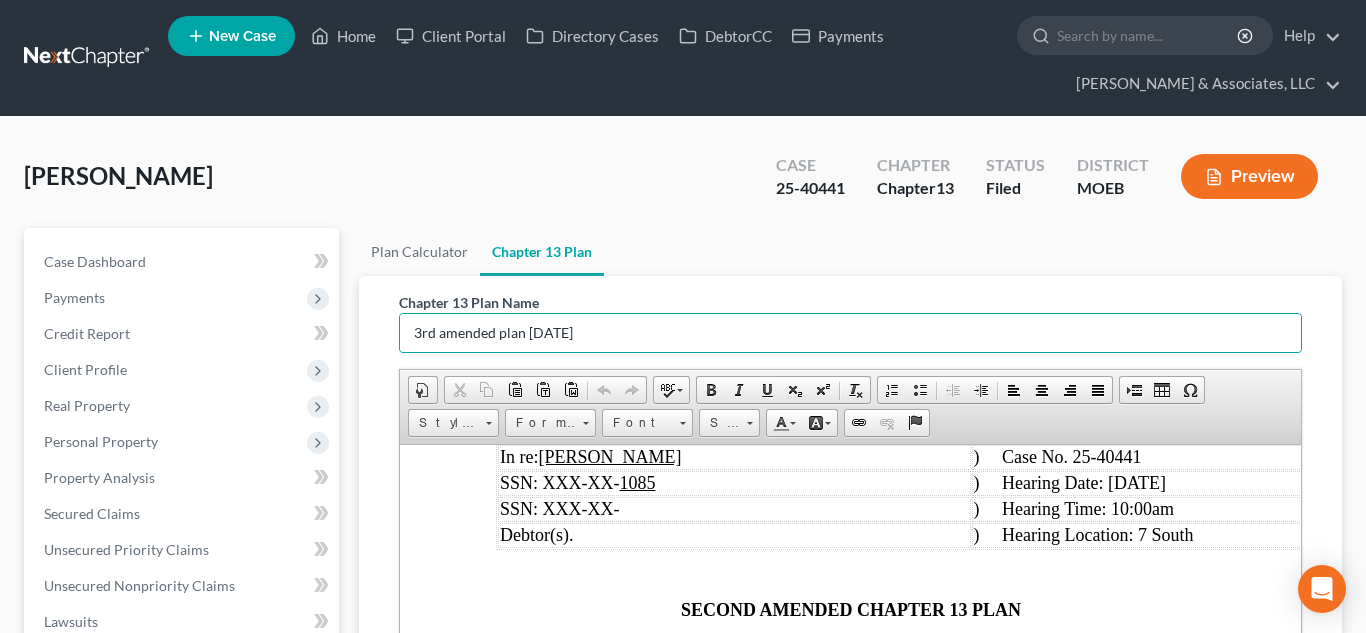 click on "SECOND AMENDED CHAPTER 13 PLAN" at bounding box center (850, 609) 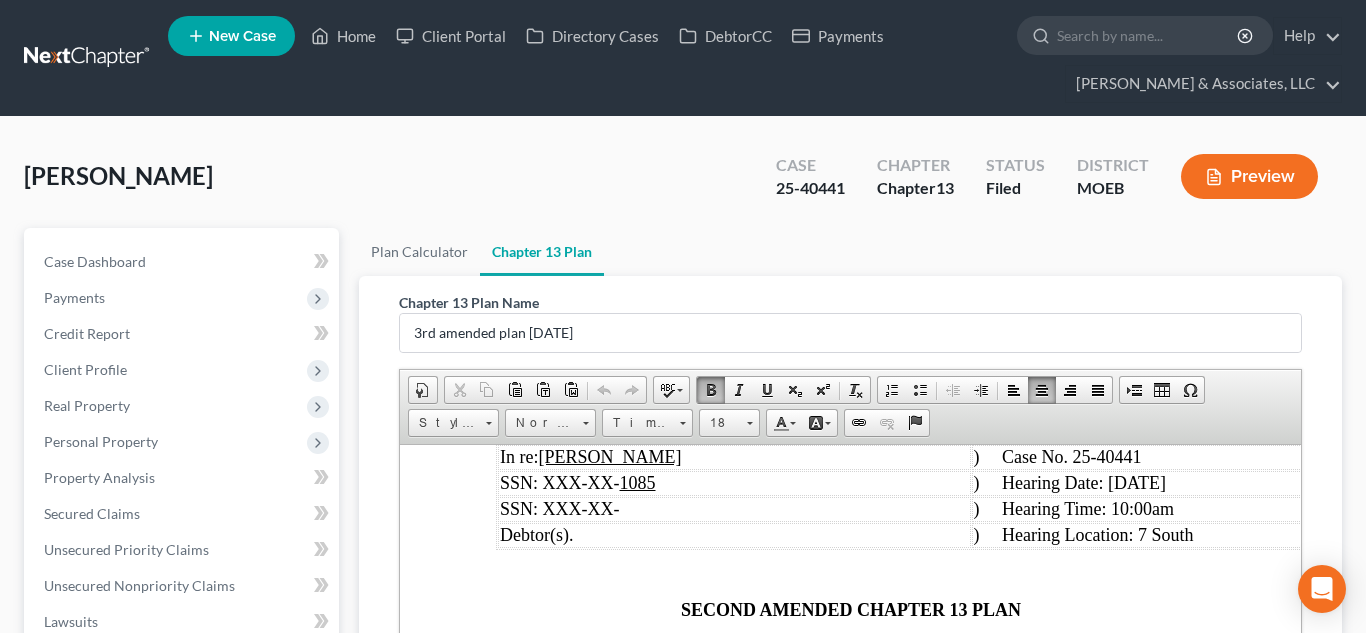 type 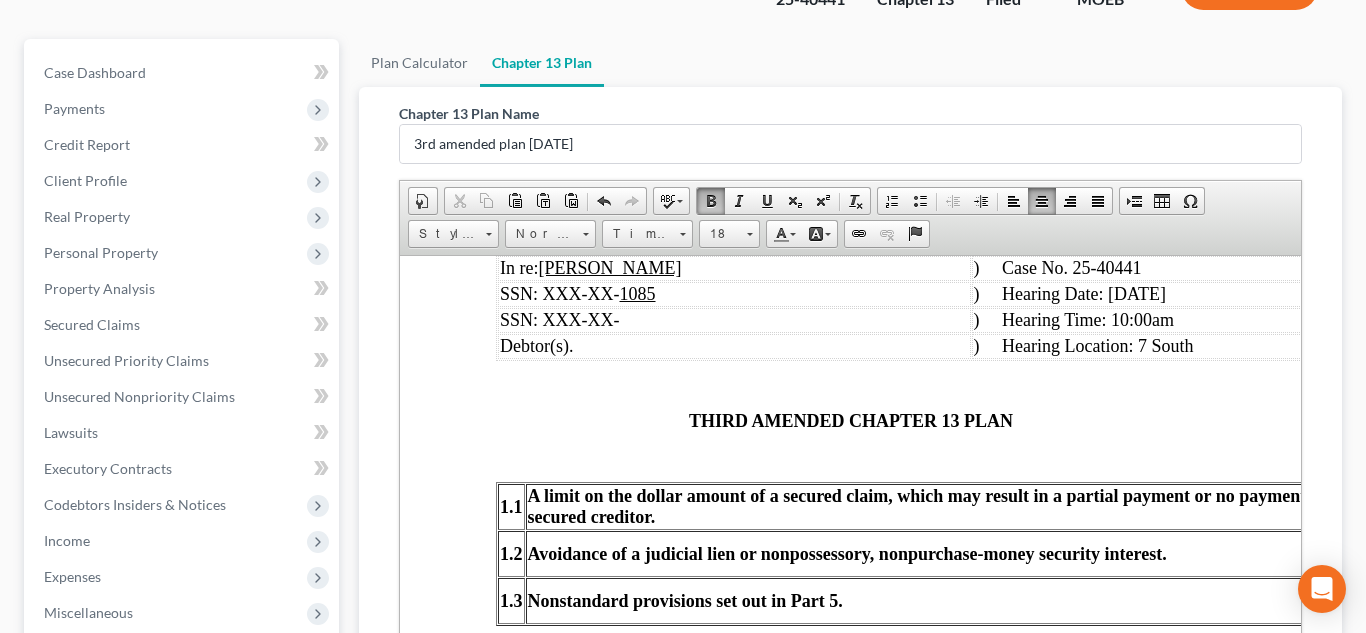 scroll, scrollTop: 217, scrollLeft: 0, axis: vertical 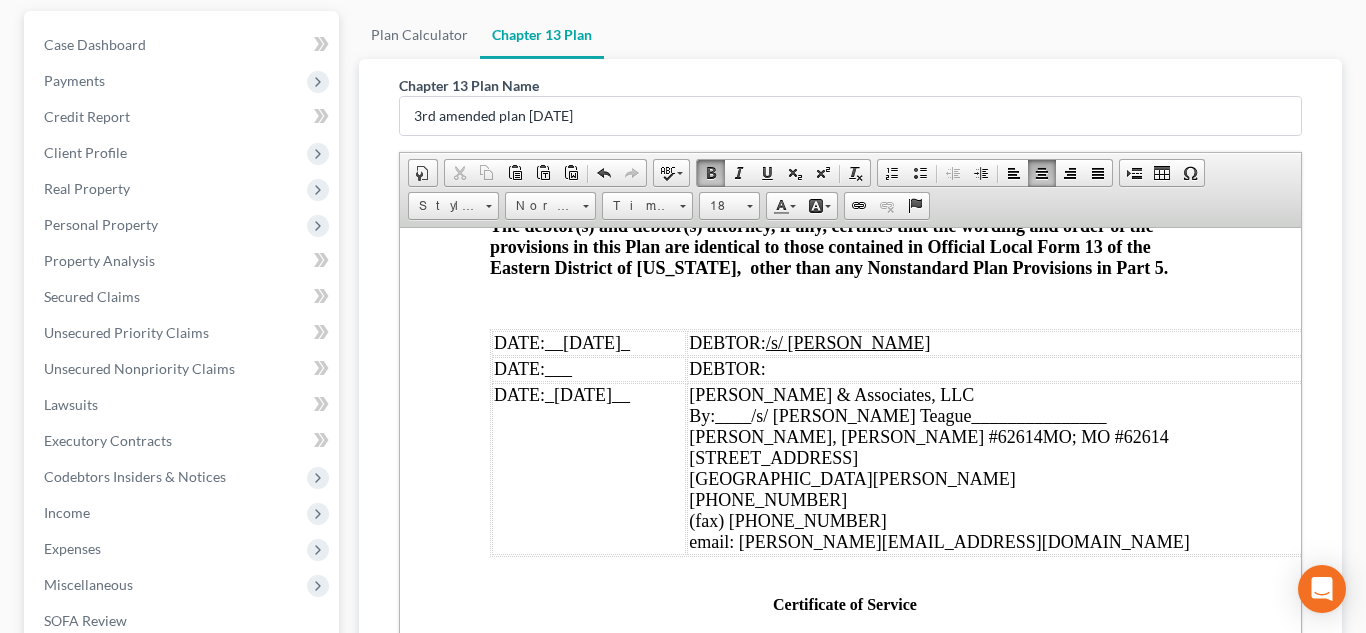 click on "__[DATE]_" at bounding box center [586, 342] 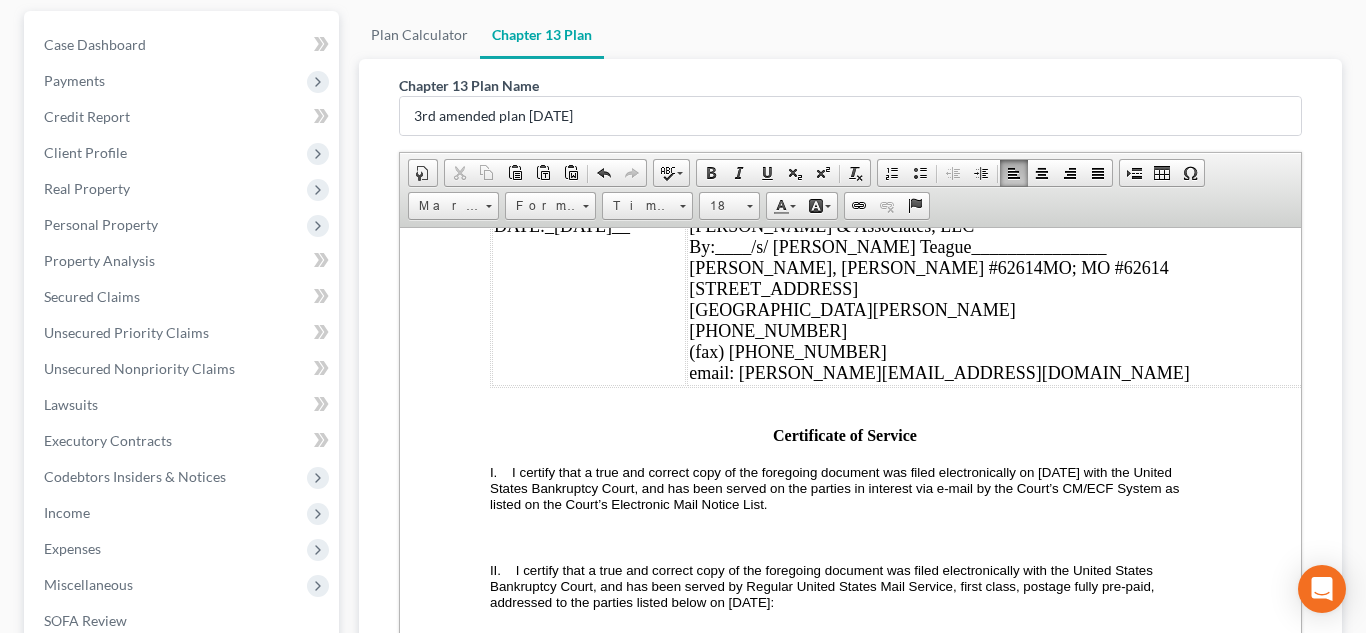 scroll, scrollTop: 7341, scrollLeft: 6, axis: both 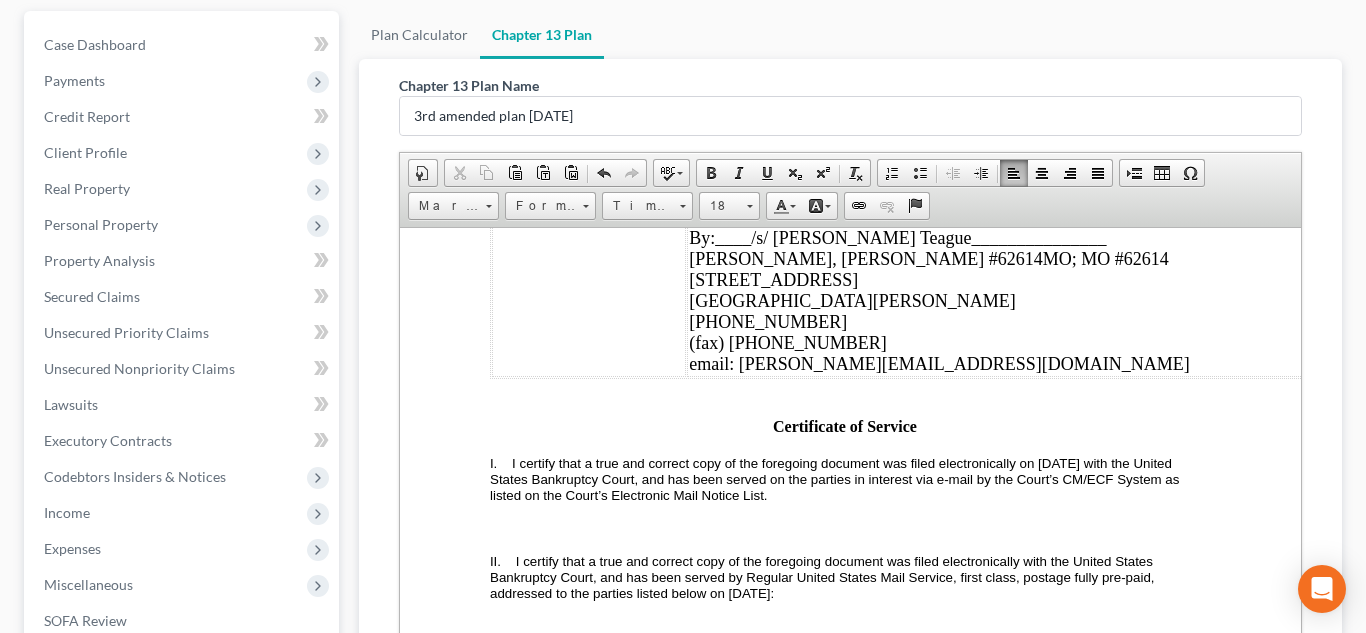 click on "I certify that a true and correct copy of the foregoing document was filed electronically on [DATE] with the United States Bankruptcy Court, and has been served on the parties in interest via e-mail by the Court’s CM/ECF System as listed on the Court’s Electronic Mail Notice List." at bounding box center [835, 478] 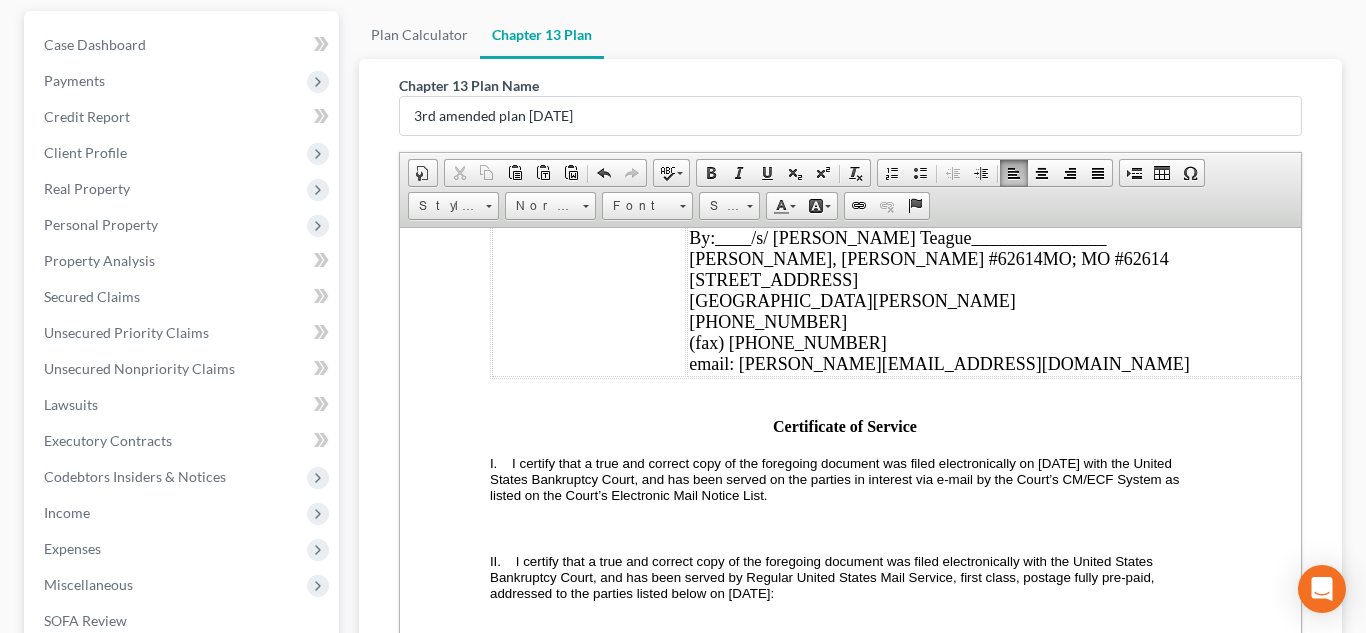 scroll, scrollTop: 7395, scrollLeft: 4, axis: both 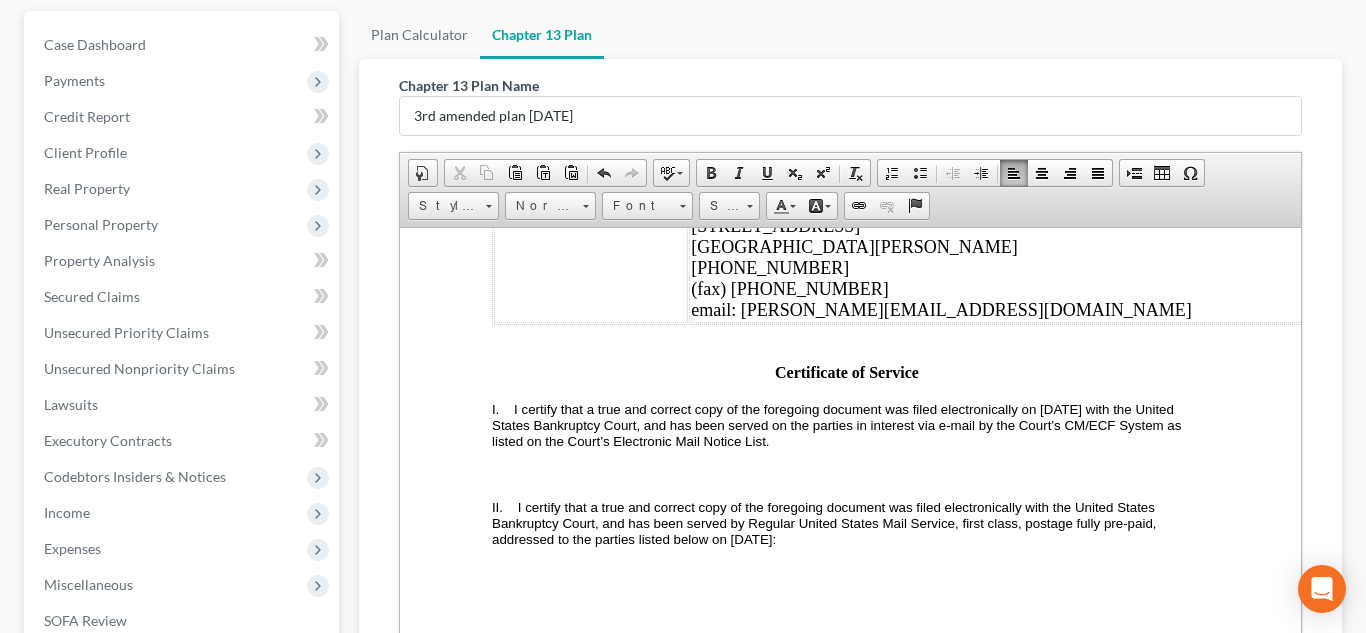 click on "I certify that a true and correct copy of the foregoing document was filed electronically with the United States Bankruptcy Court, and has been served by Regular United States Mail Service, first class, postage fully pre-paid, addressed to the parties listed below on [DATE]:" at bounding box center (837, 424) 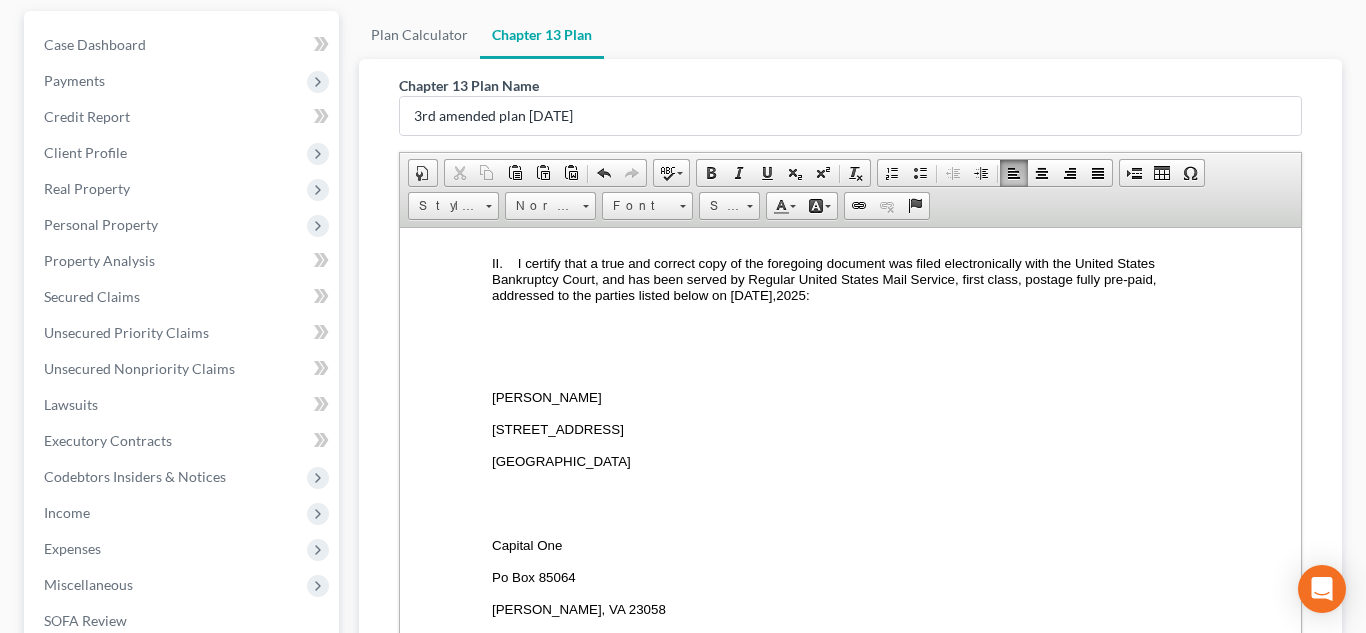 scroll, scrollTop: 7648, scrollLeft: 4, axis: both 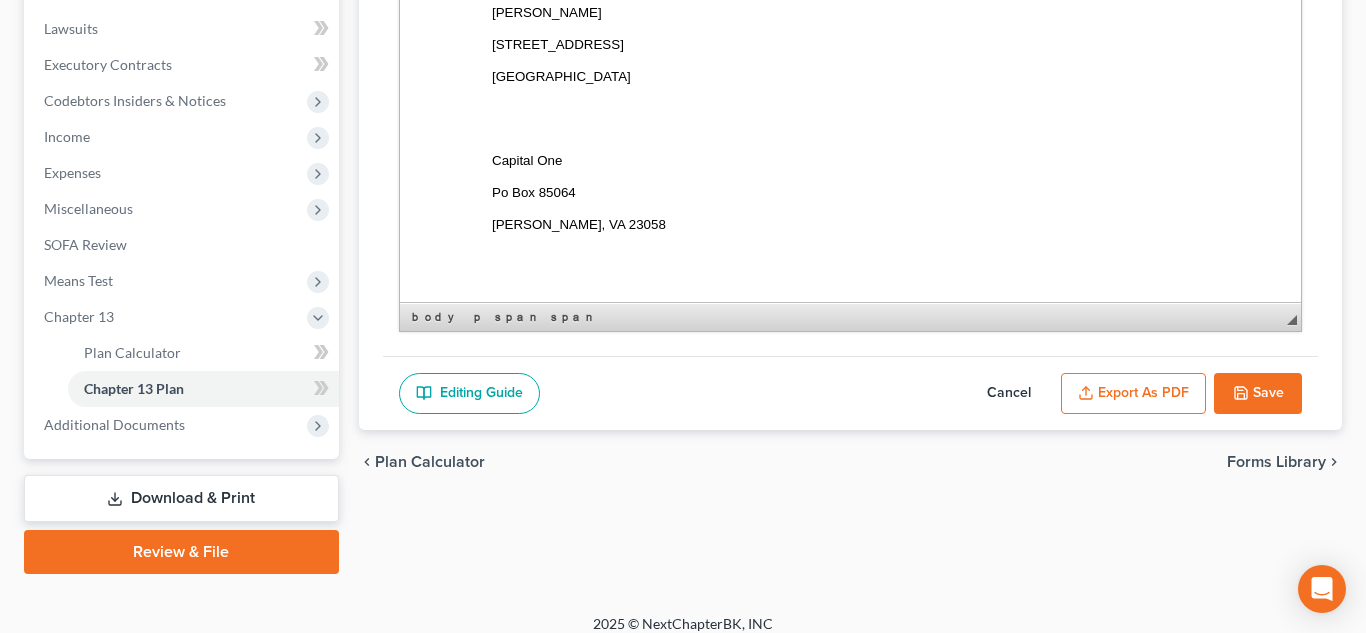 click on "Export as PDF" at bounding box center (1133, 394) 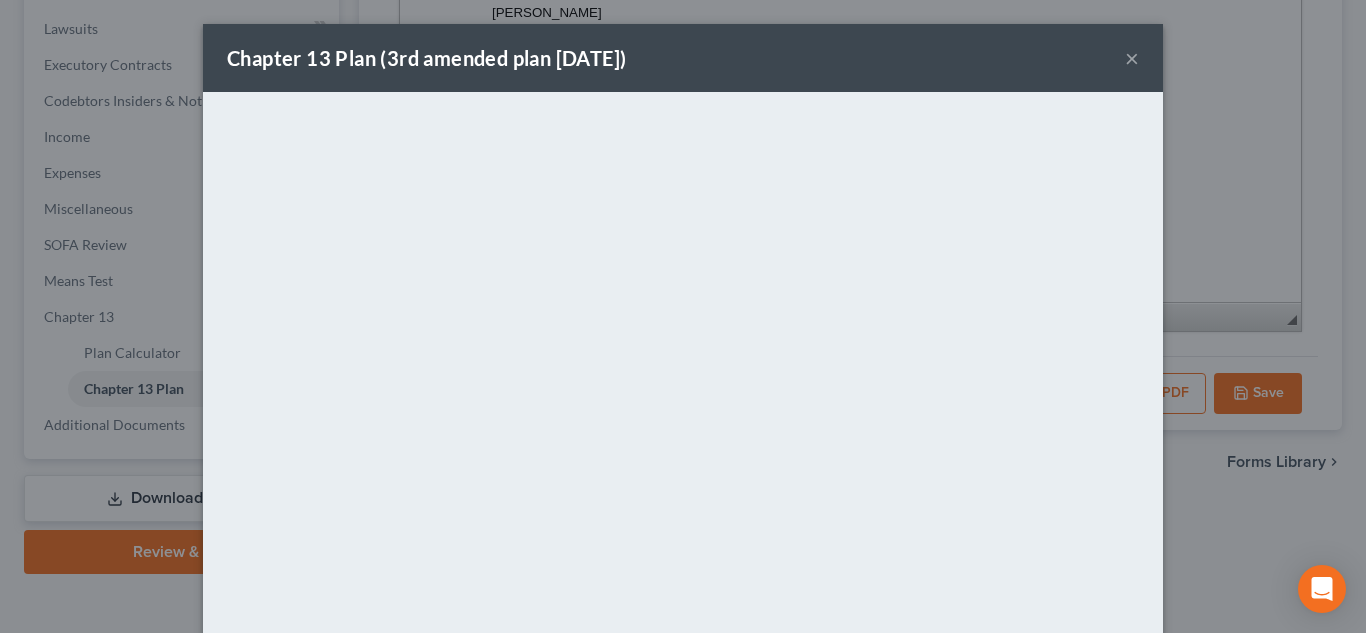 click on "×" at bounding box center [1132, 58] 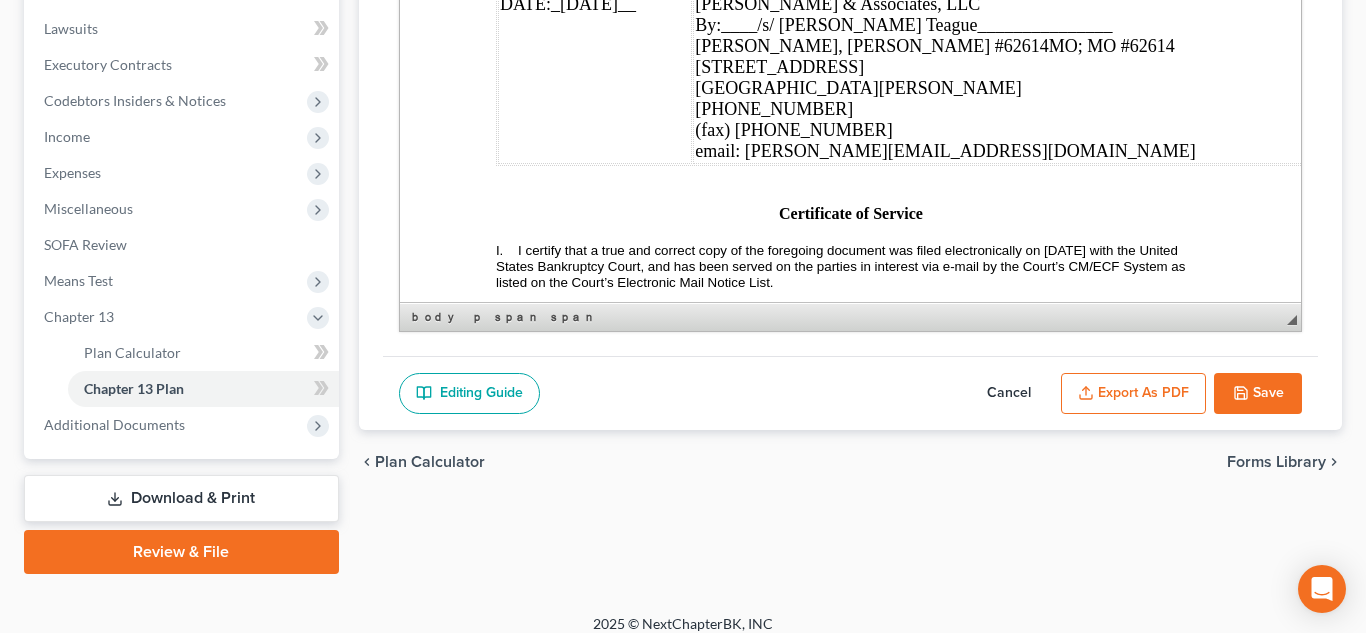 scroll, scrollTop: 7164, scrollLeft: 0, axis: vertical 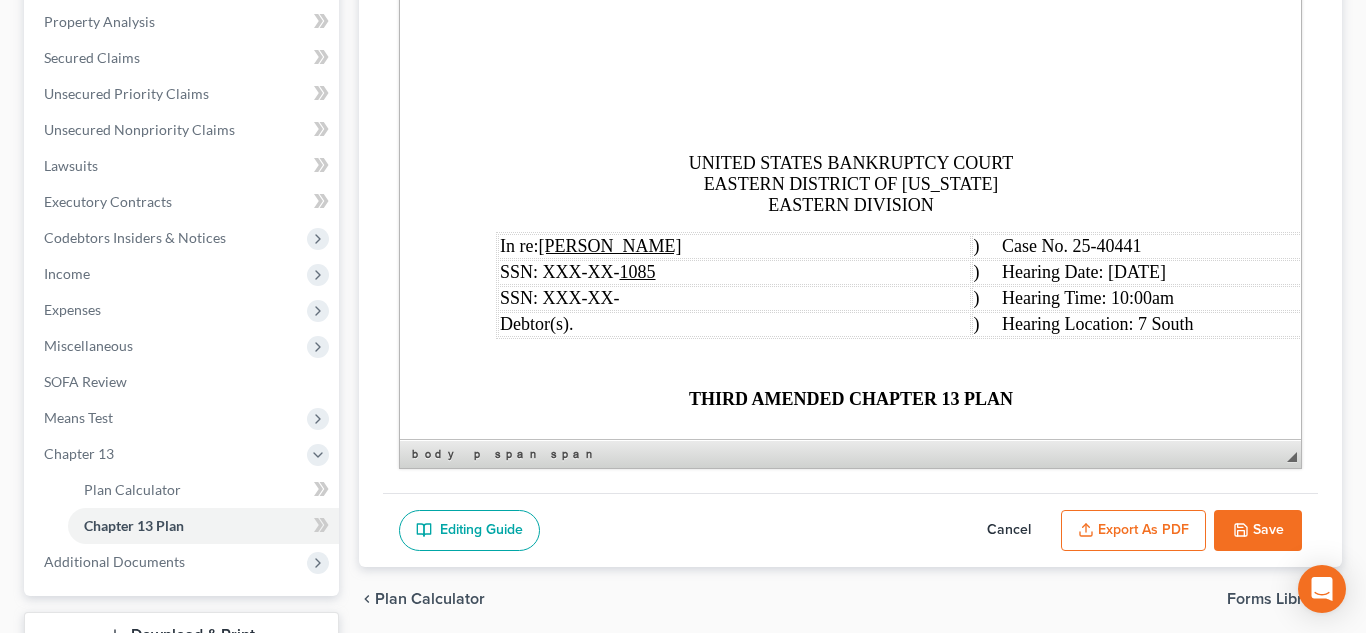 click on ")     Hearing Date: [DATE]" at bounding box center [1069, 272] 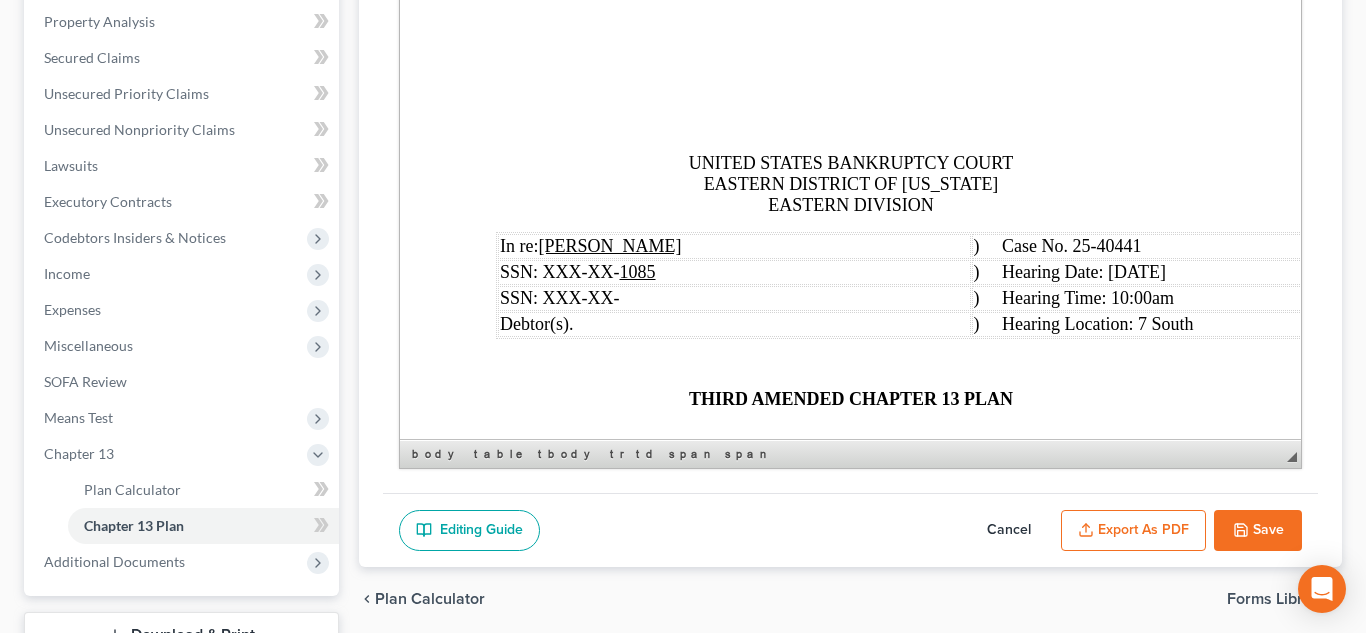 click on "Export as PDF" at bounding box center (1133, 531) 